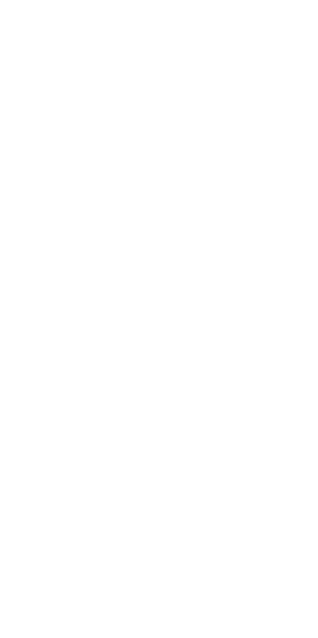 scroll, scrollTop: 0, scrollLeft: 0, axis: both 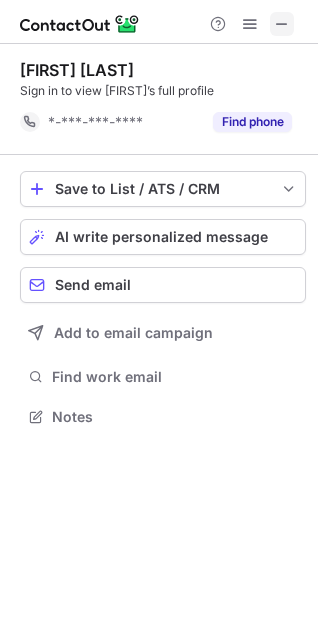 click at bounding box center (282, 24) 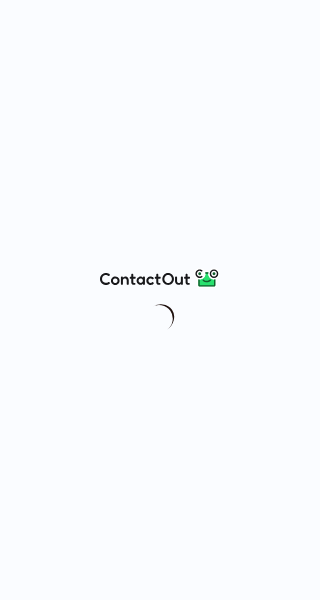 scroll, scrollTop: 0, scrollLeft: 0, axis: both 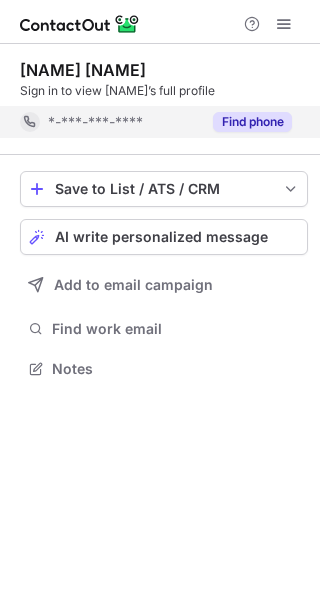 click on "Find phone" at bounding box center (252, 122) 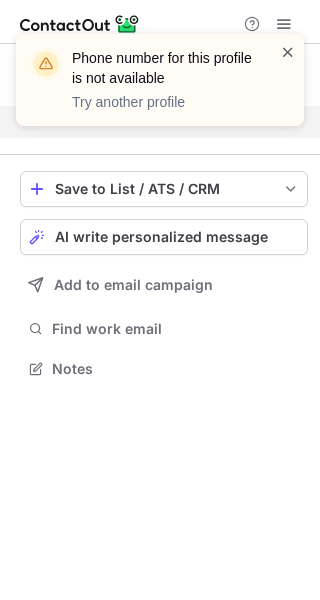 click at bounding box center (288, 52) 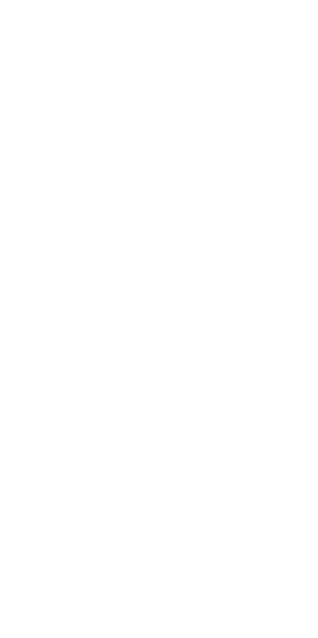 scroll, scrollTop: 0, scrollLeft: 0, axis: both 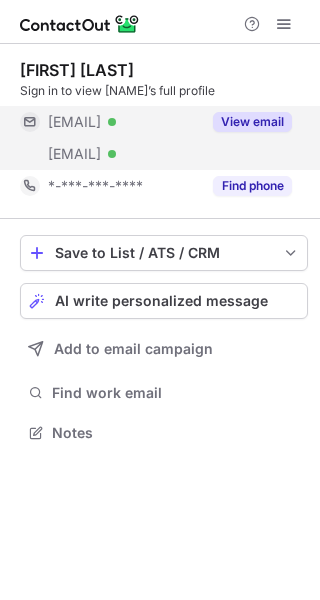 click on "View email" at bounding box center [252, 122] 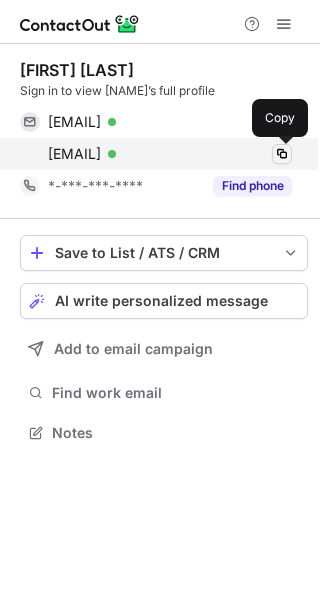 click at bounding box center [282, 154] 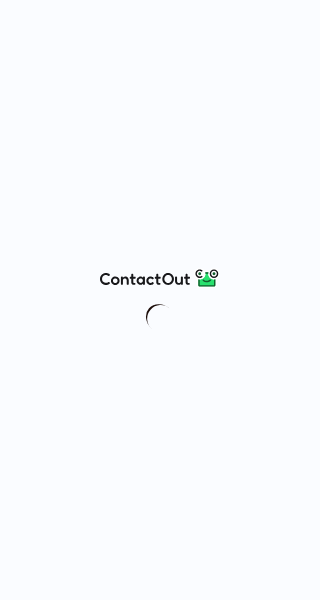 scroll, scrollTop: 0, scrollLeft: 0, axis: both 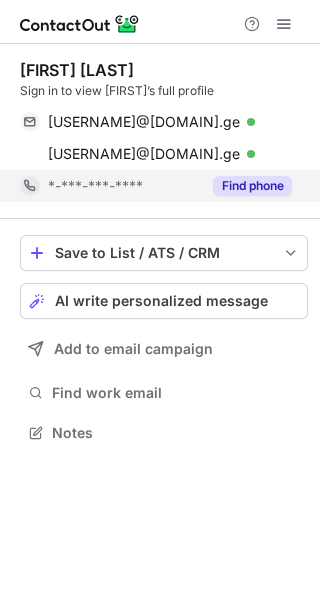 click on "Find phone" at bounding box center [252, 186] 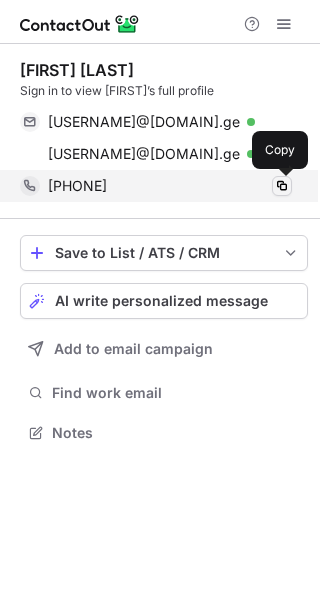click at bounding box center (282, 186) 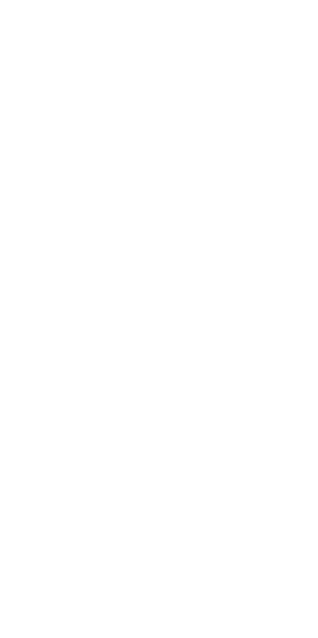scroll, scrollTop: 0, scrollLeft: 0, axis: both 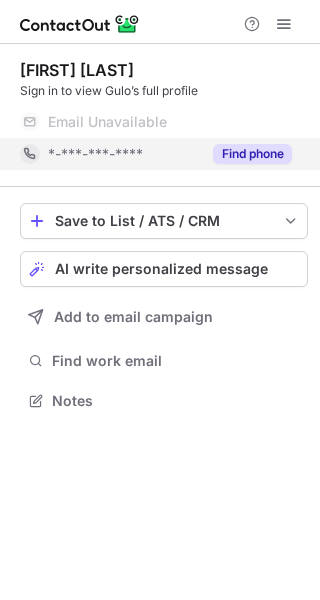 click on "Find phone" at bounding box center [252, 154] 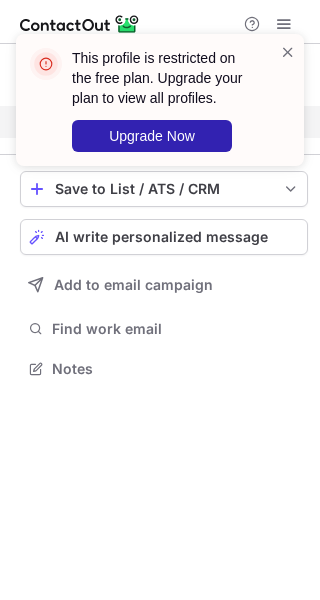 scroll, scrollTop: 355, scrollLeft: 320, axis: both 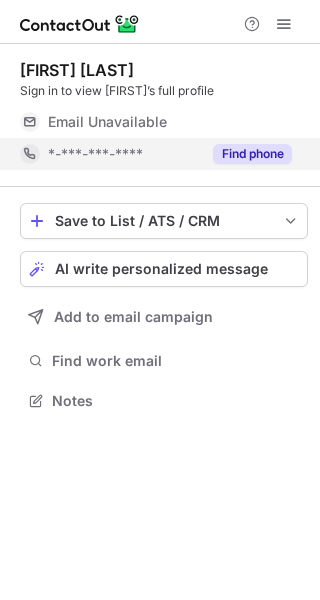 click on "Find phone" at bounding box center (252, 154) 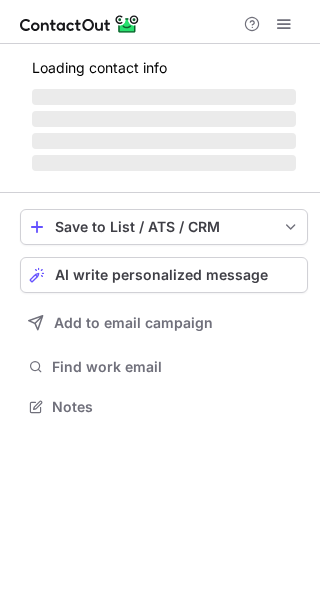 scroll, scrollTop: 0, scrollLeft: 0, axis: both 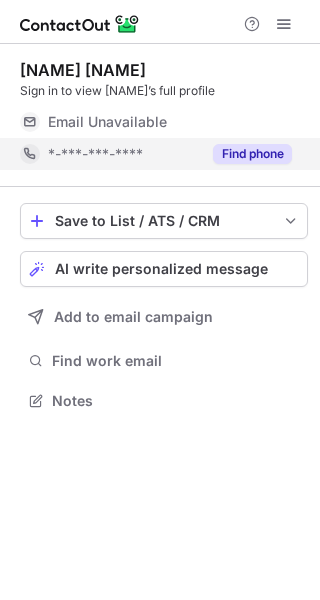 drag, startPoint x: 280, startPoint y: 159, endPoint x: 175, endPoint y: 146, distance: 105.801704 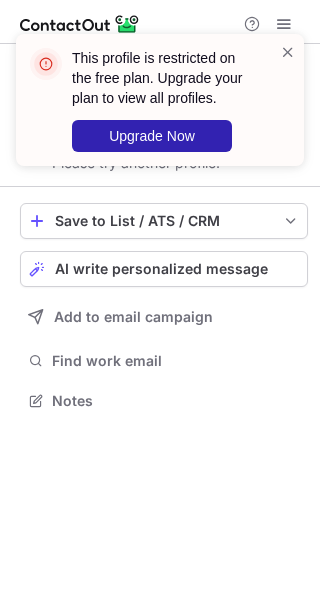 scroll, scrollTop: 355, scrollLeft: 320, axis: both 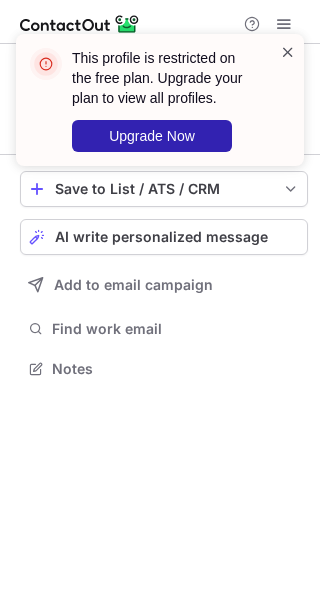 click at bounding box center [288, 52] 